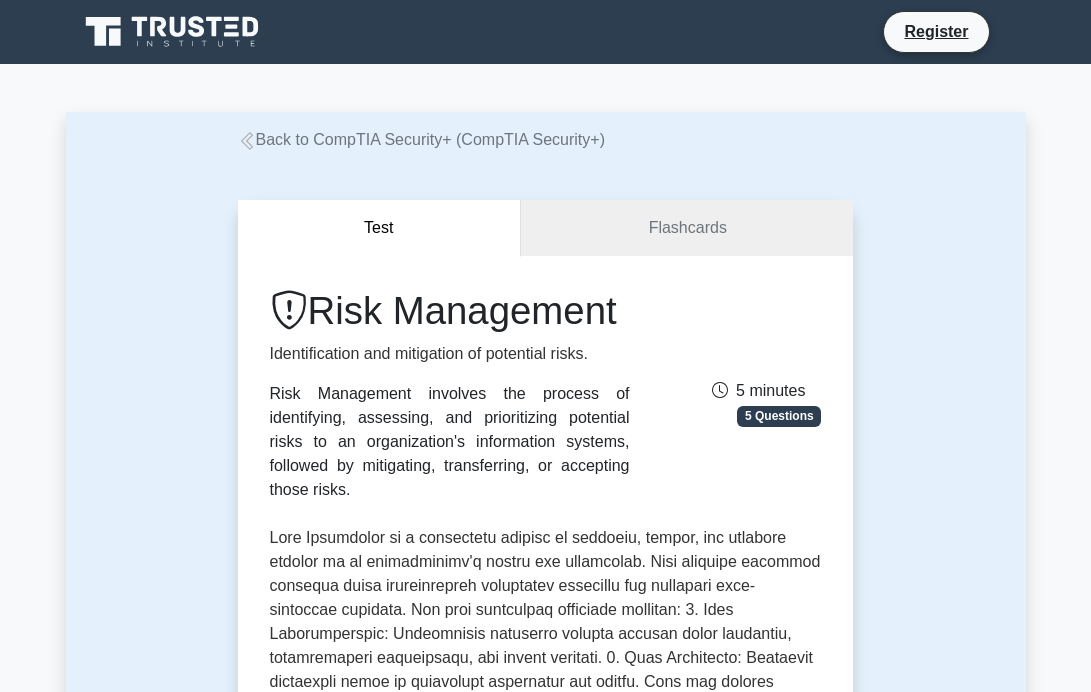 scroll, scrollTop: 0, scrollLeft: 0, axis: both 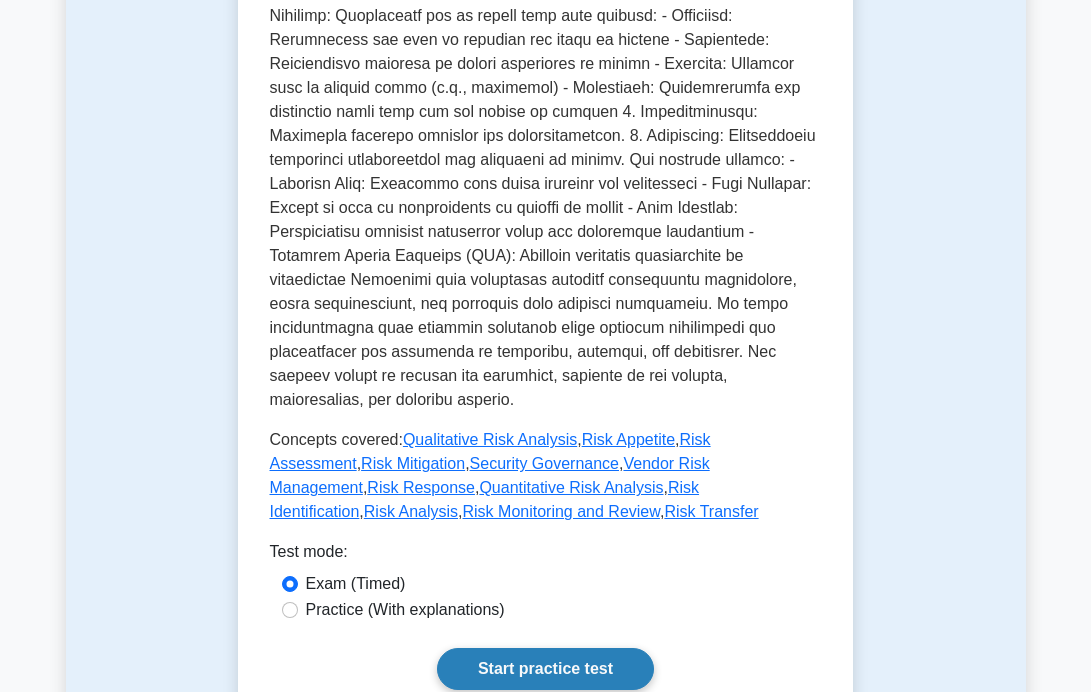 click on "Start practice test" at bounding box center (545, 669) 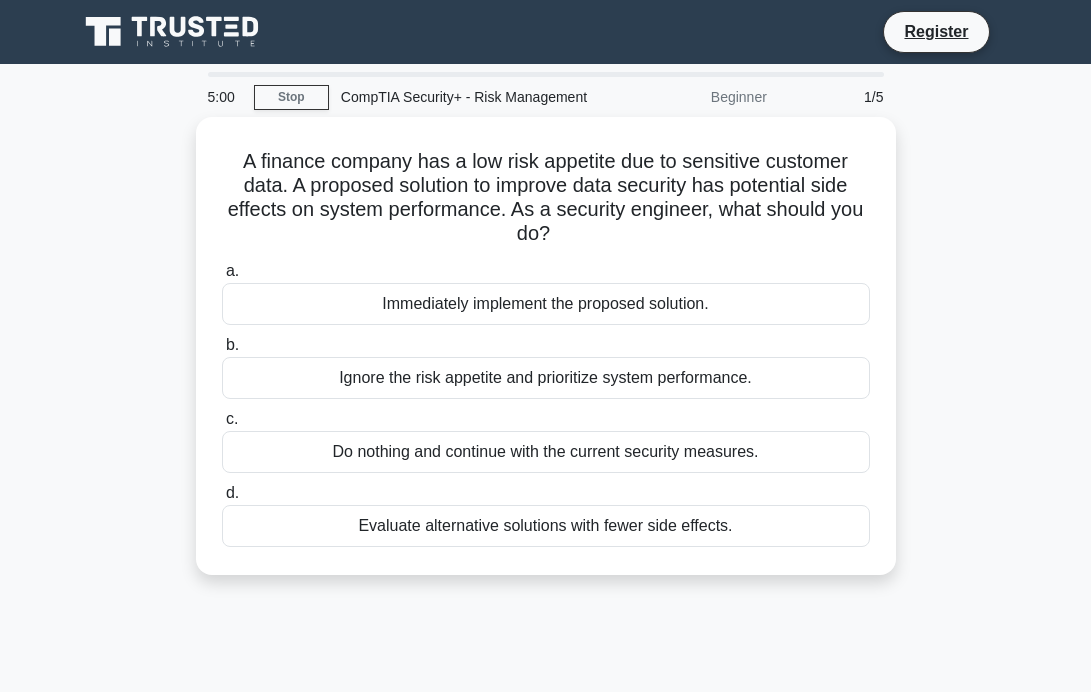 scroll, scrollTop: 0, scrollLeft: 0, axis: both 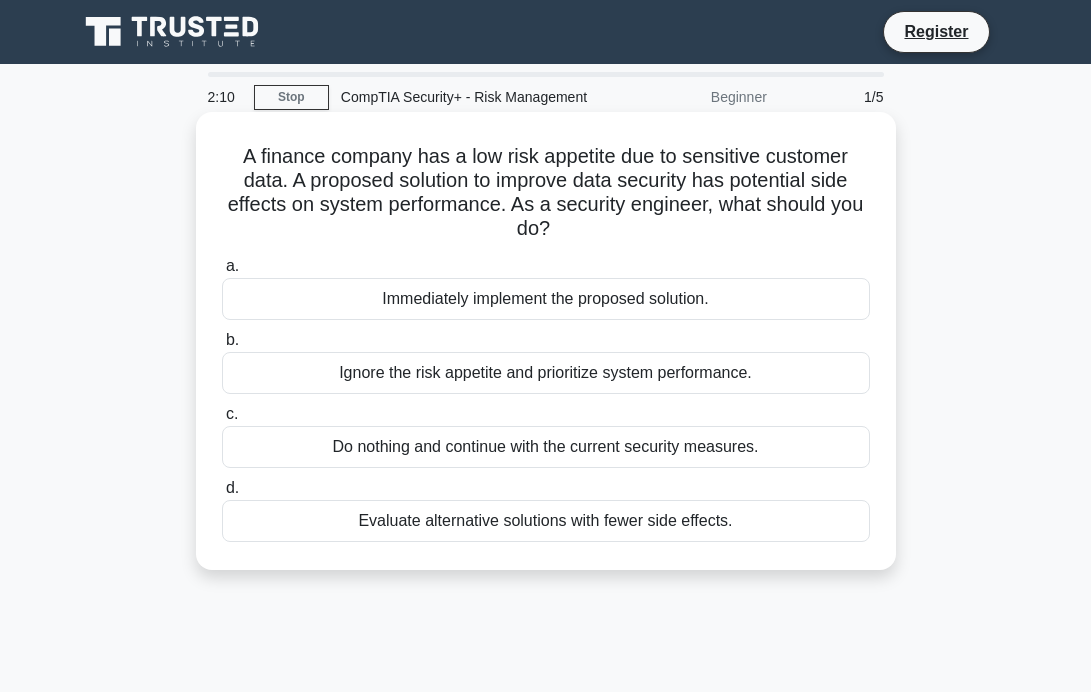 click on "Immediately implement the proposed solution." at bounding box center [546, 299] 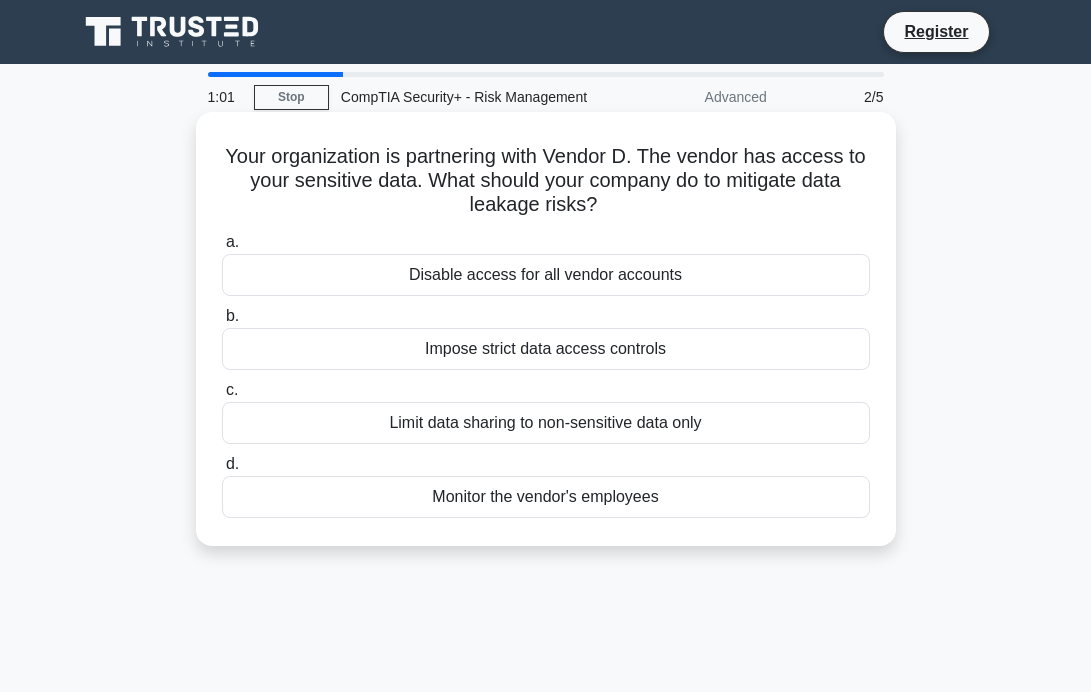 click on "Limit data sharing to non-sensitive data only" at bounding box center (546, 423) 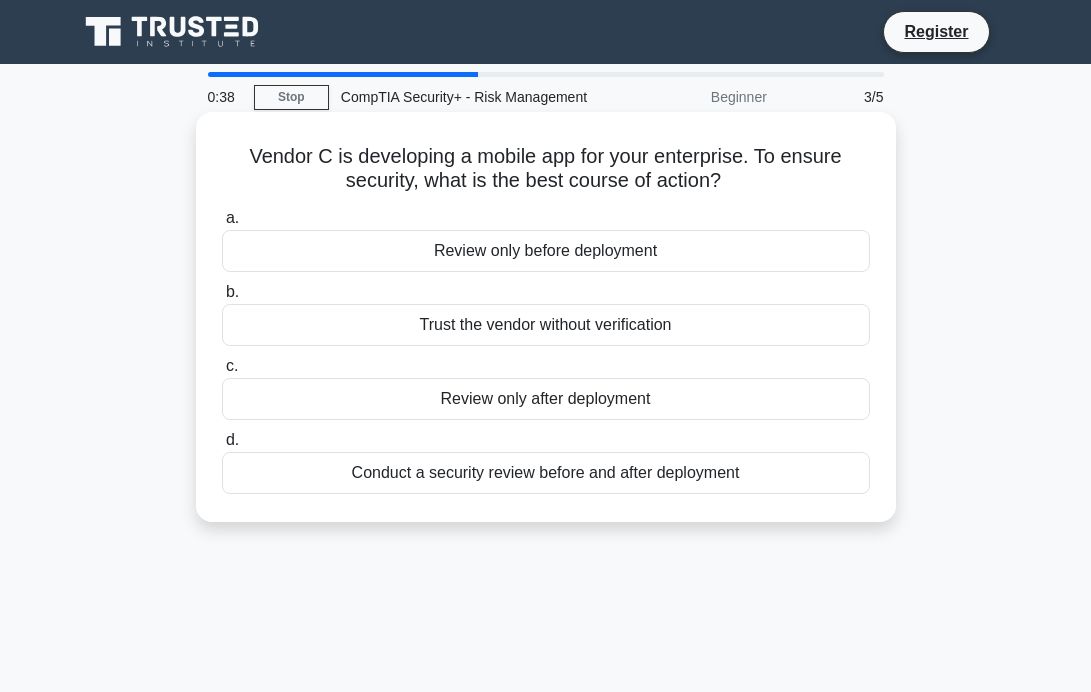 click on "Conduct a security review before and after deployment" at bounding box center (546, 473) 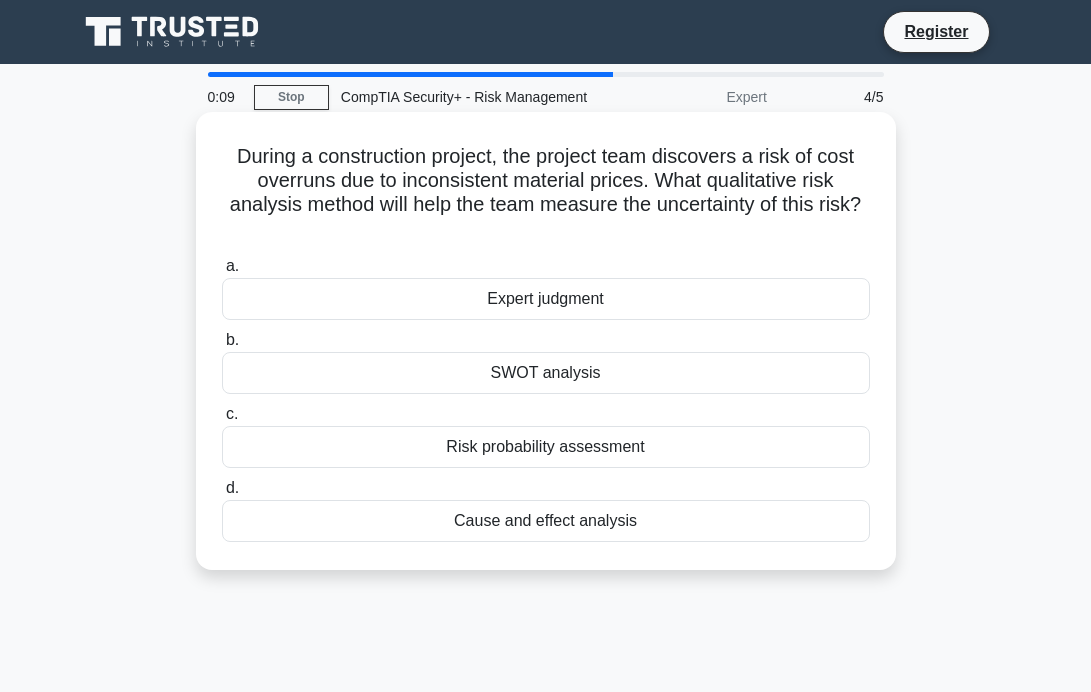 click on "SWOT analysis" at bounding box center [546, 373] 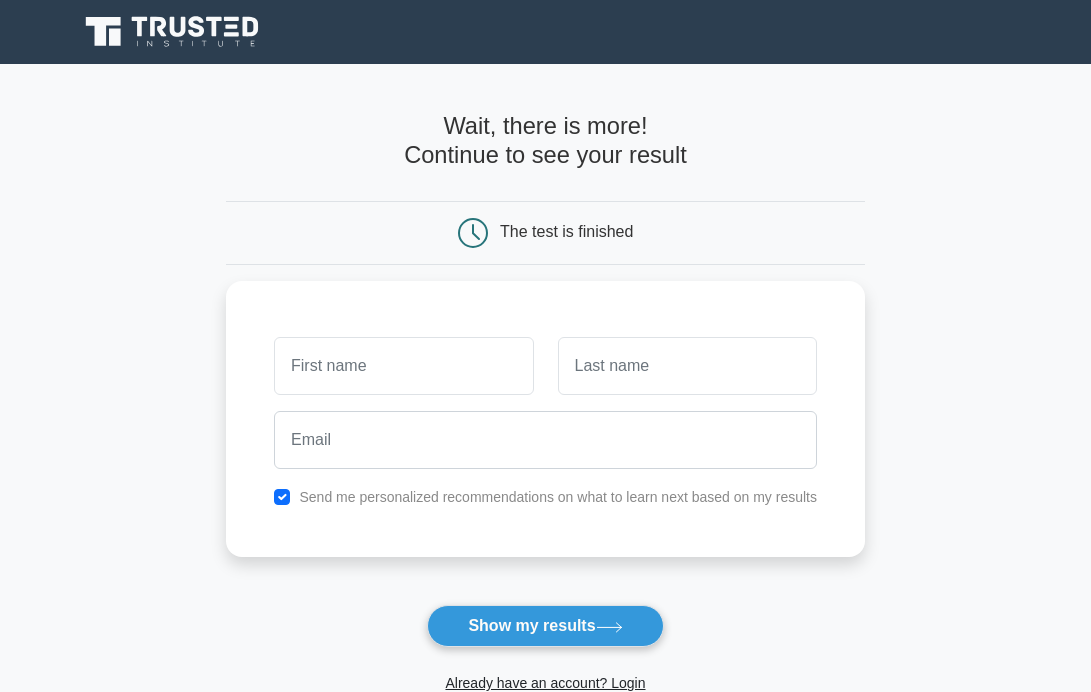 scroll, scrollTop: 0, scrollLeft: 0, axis: both 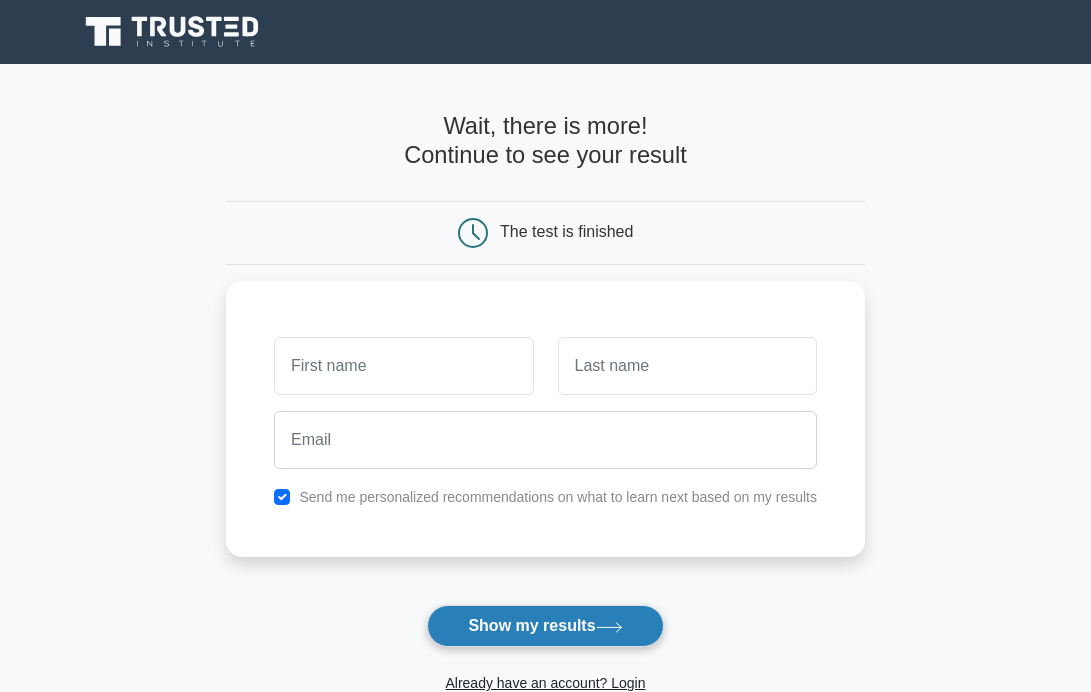 click on "Show my results" at bounding box center [545, 626] 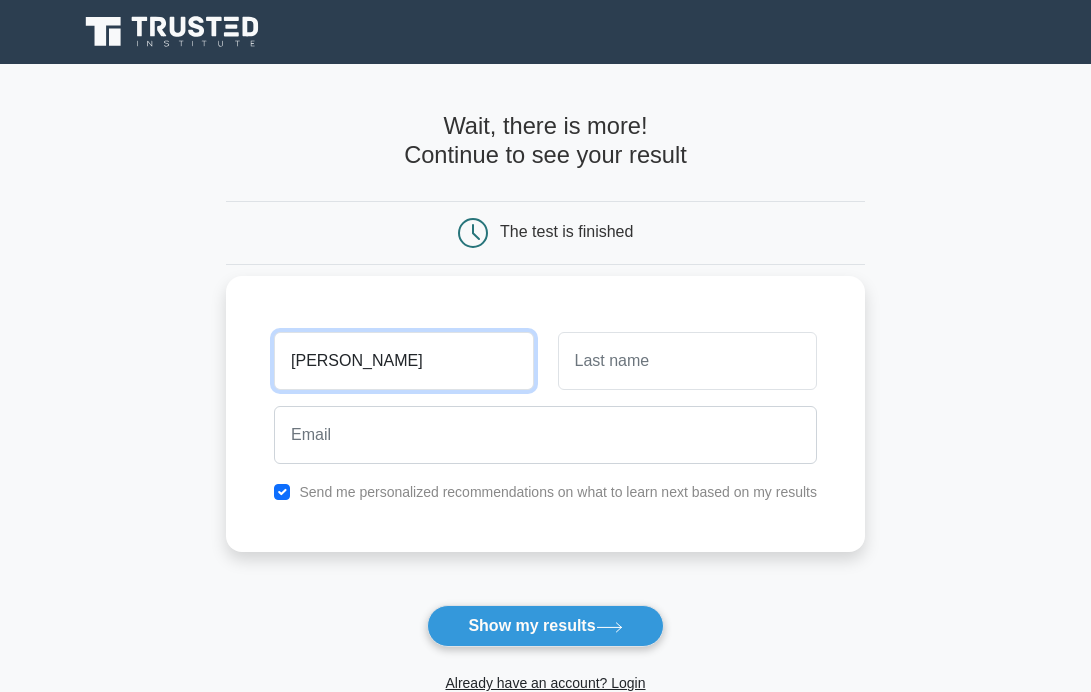 type on "leo" 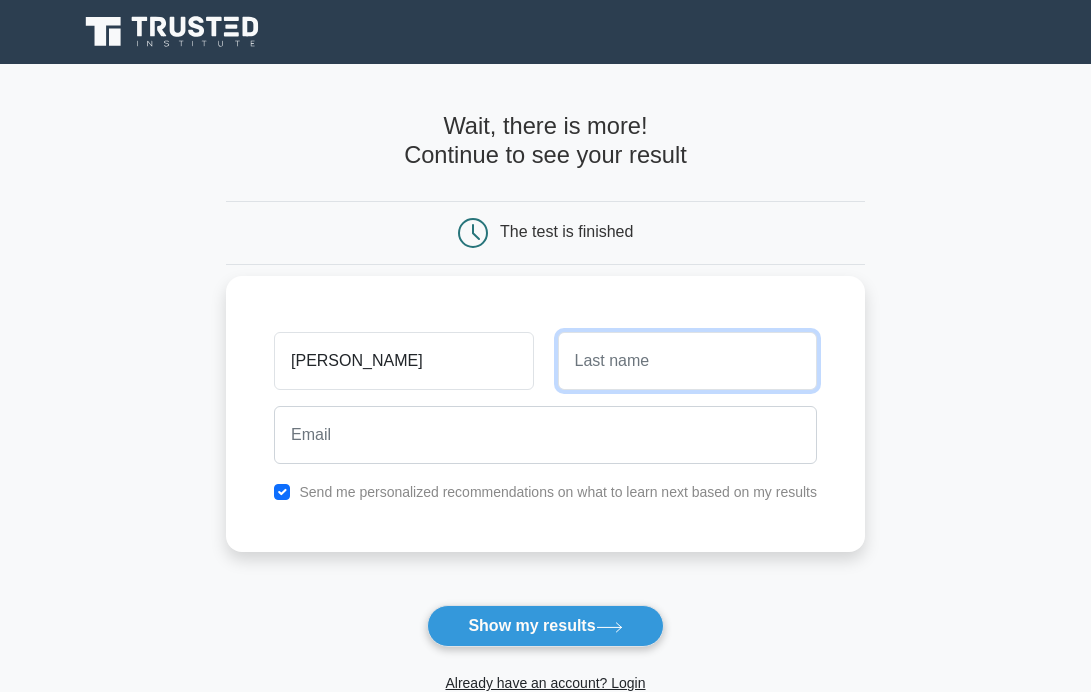click at bounding box center [687, 361] 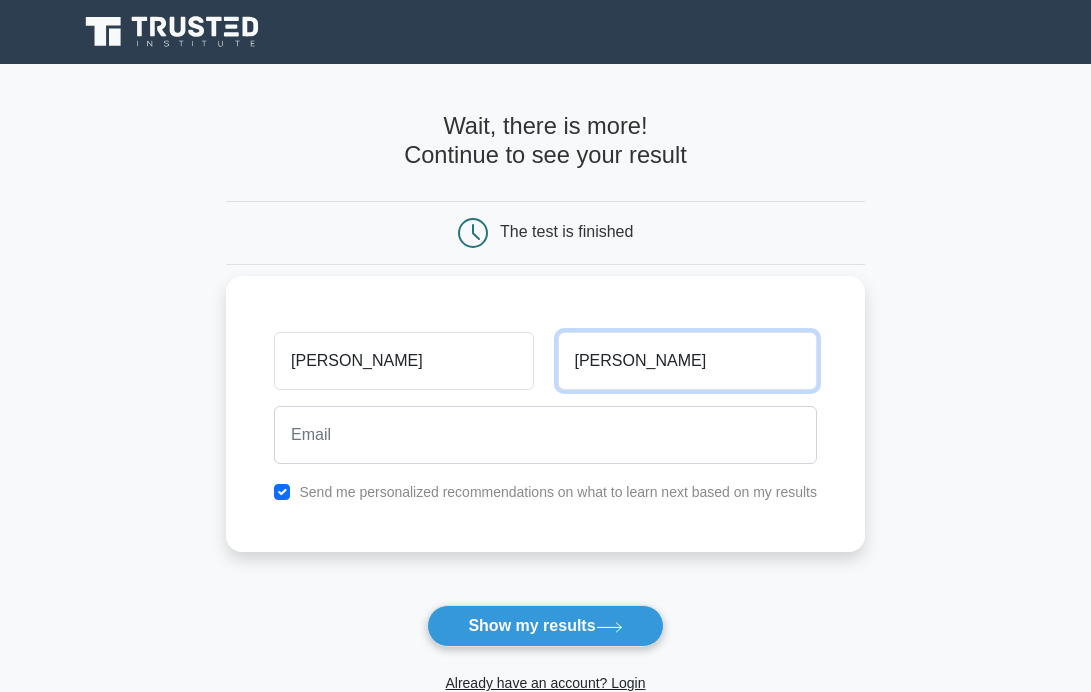 type on "mwangi" 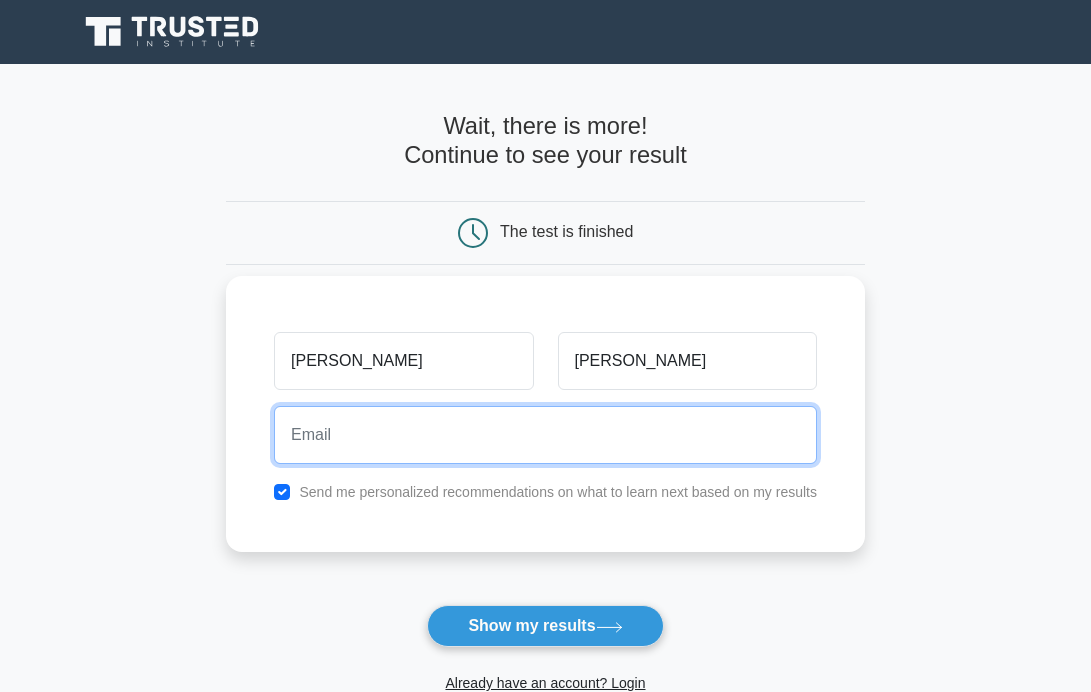click at bounding box center [545, 435] 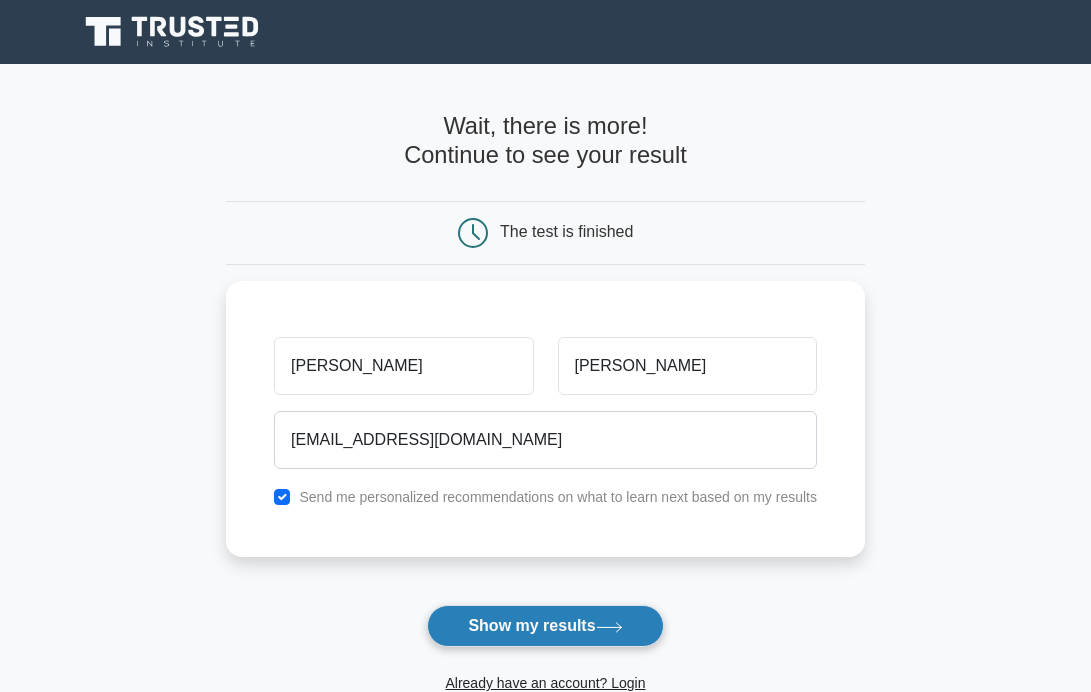 click on "Show my results" at bounding box center (545, 626) 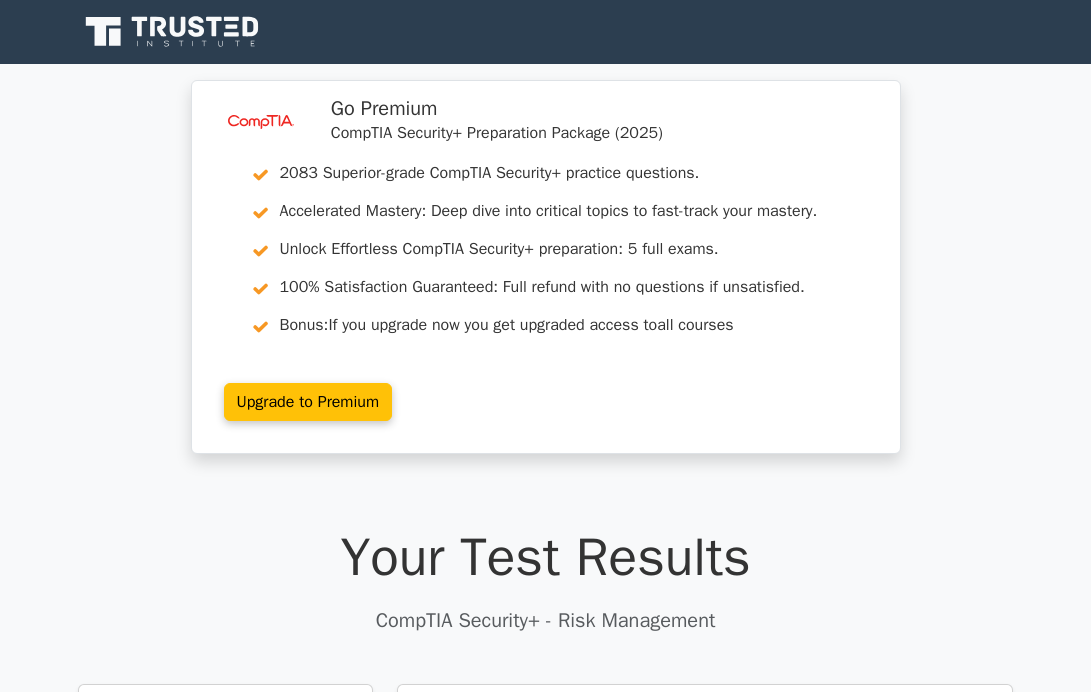 scroll, scrollTop: 0, scrollLeft: 0, axis: both 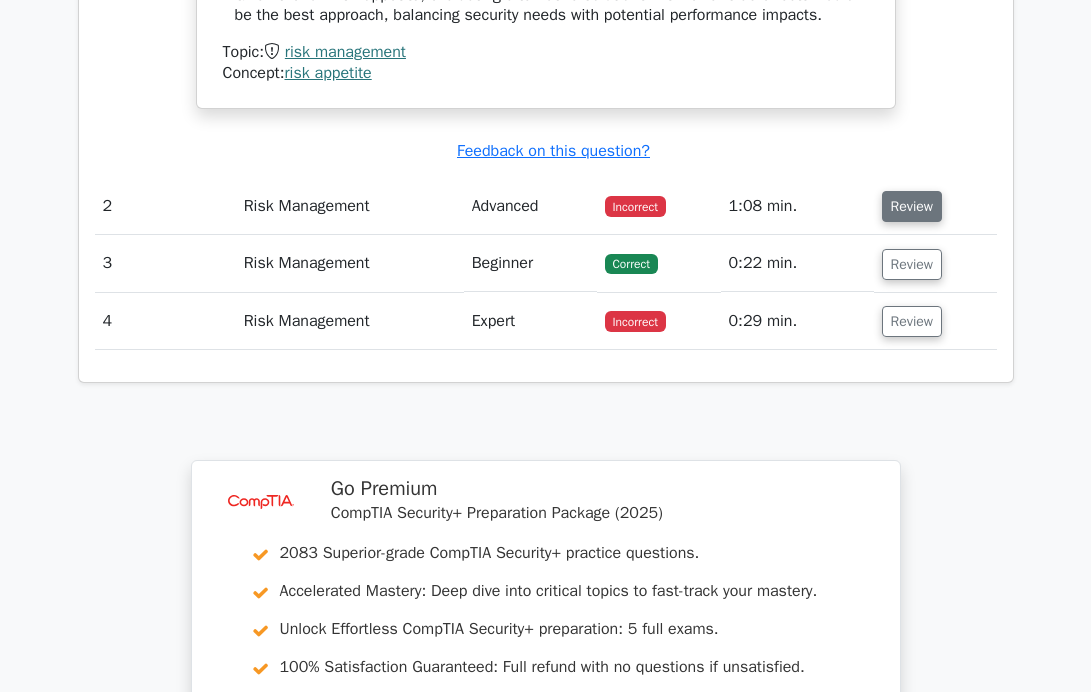 click on "Review" at bounding box center [912, 206] 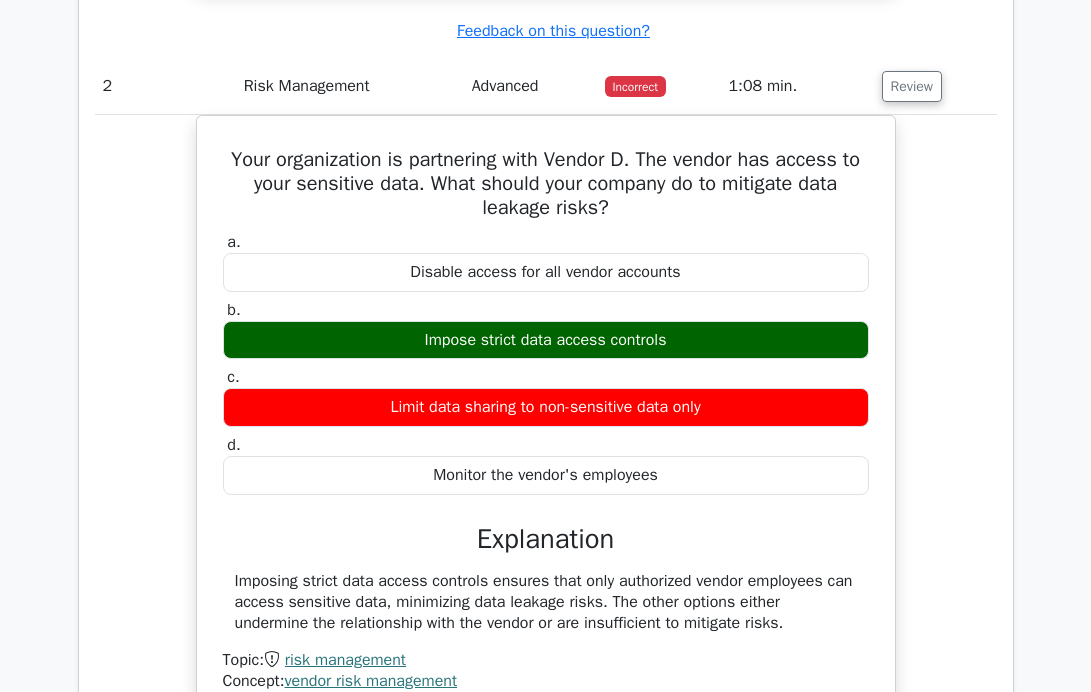 scroll, scrollTop: 2127, scrollLeft: 0, axis: vertical 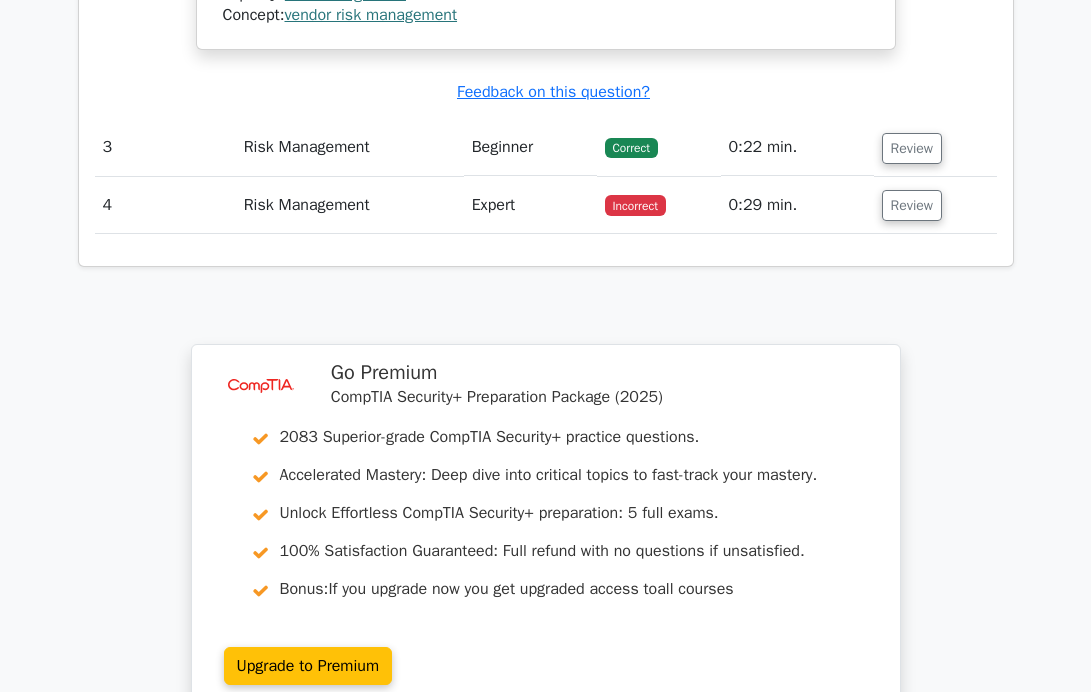 click on "Correct" at bounding box center [659, 147] 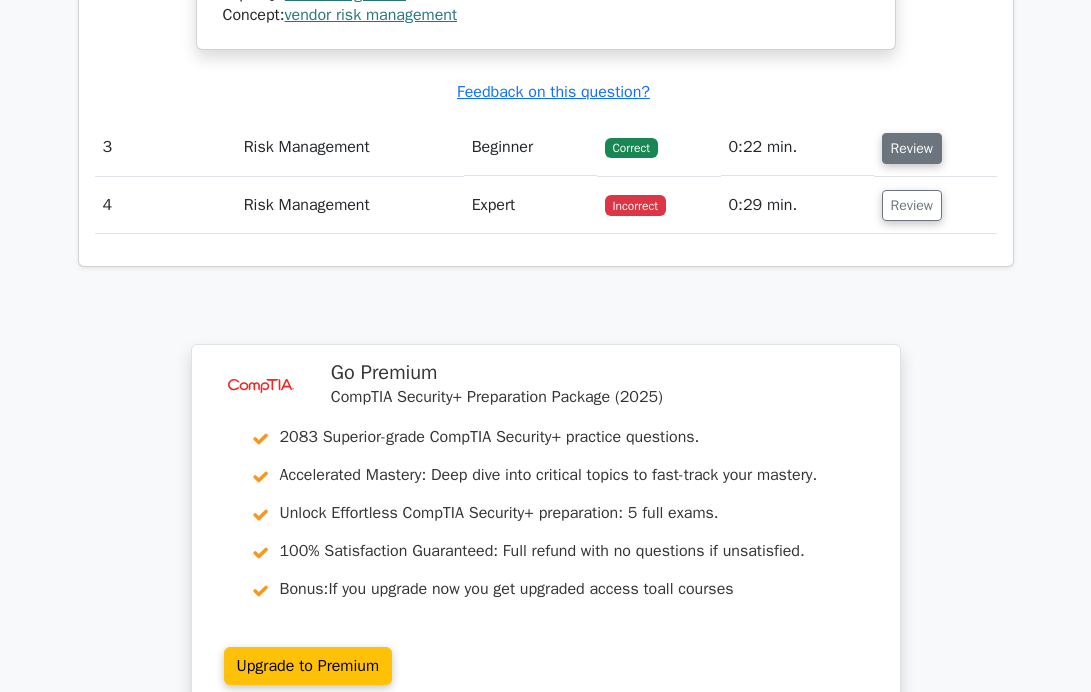 click on "Review" at bounding box center [912, 148] 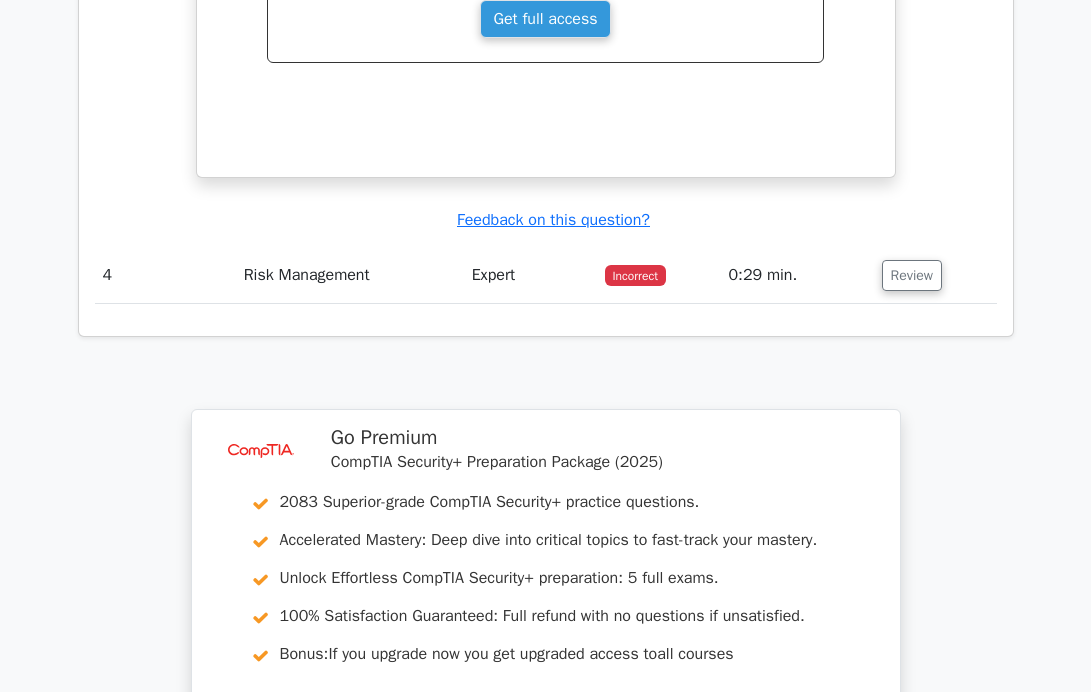 scroll, scrollTop: 3513, scrollLeft: 0, axis: vertical 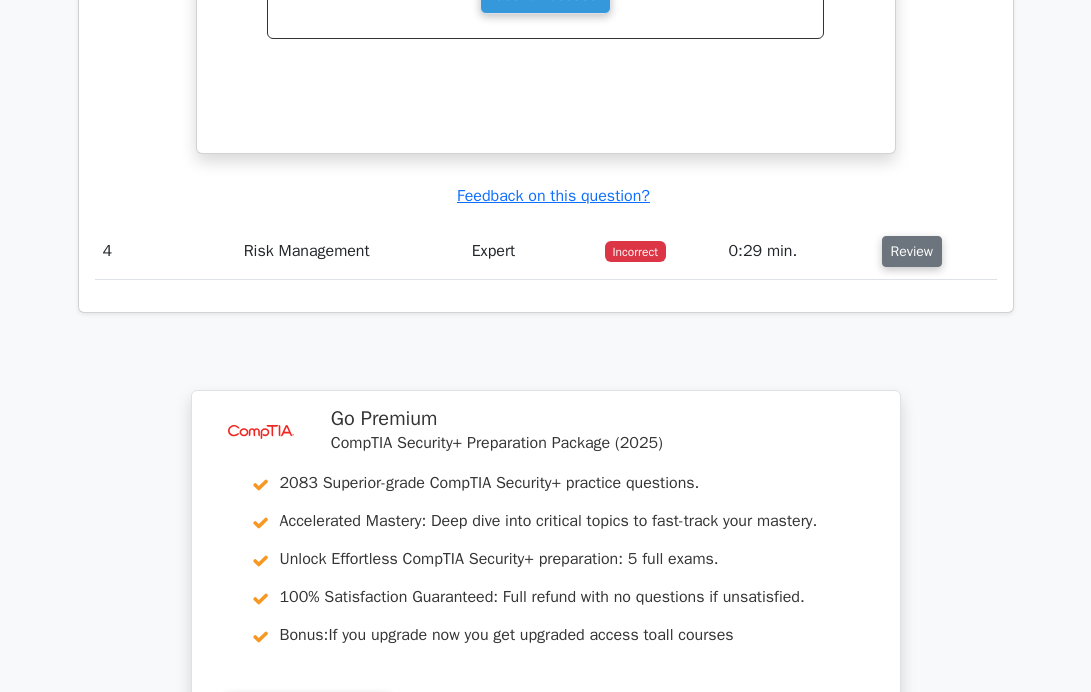 click on "Review" at bounding box center [912, 251] 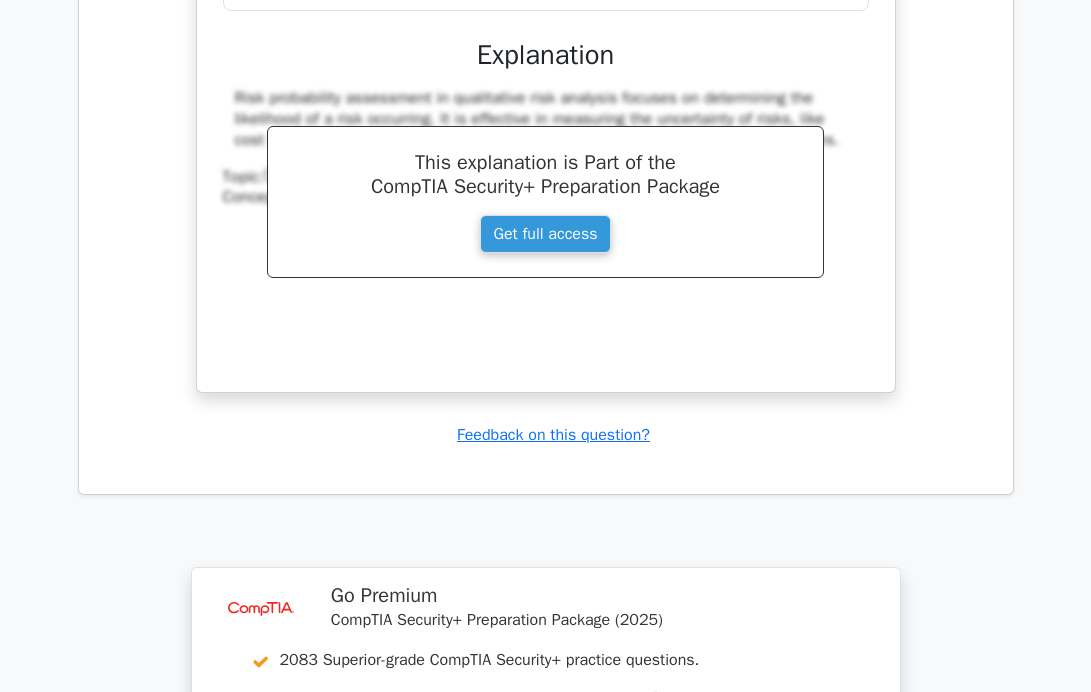scroll, scrollTop: 4193, scrollLeft: 0, axis: vertical 